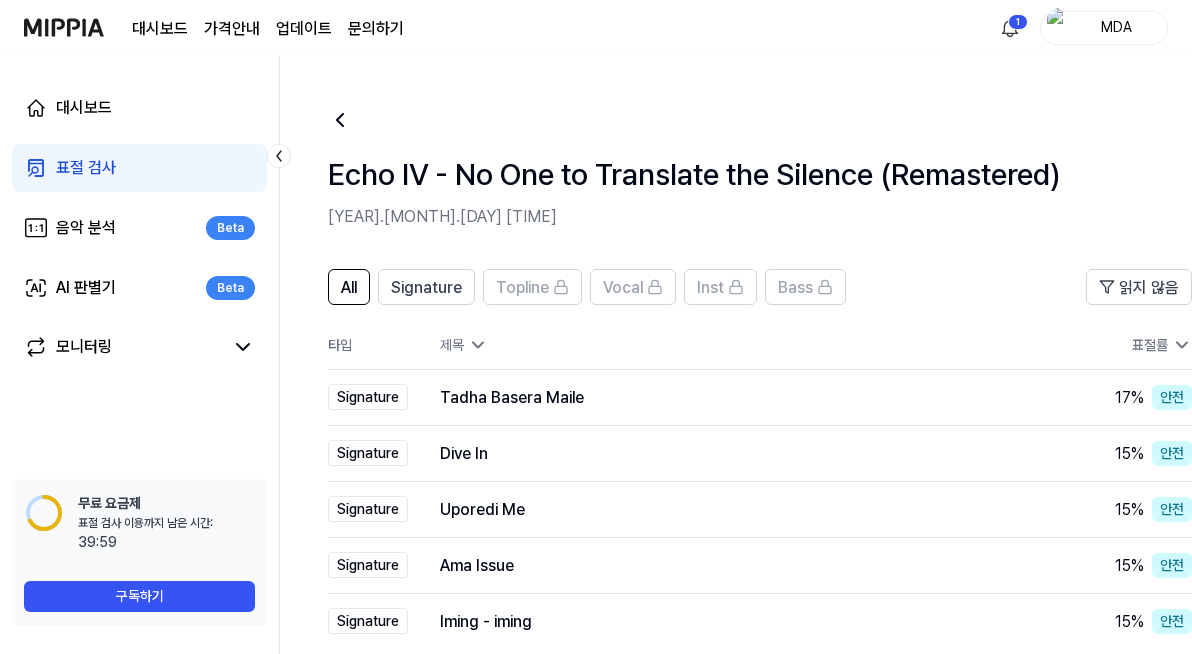 scroll, scrollTop: 0, scrollLeft: 0, axis: both 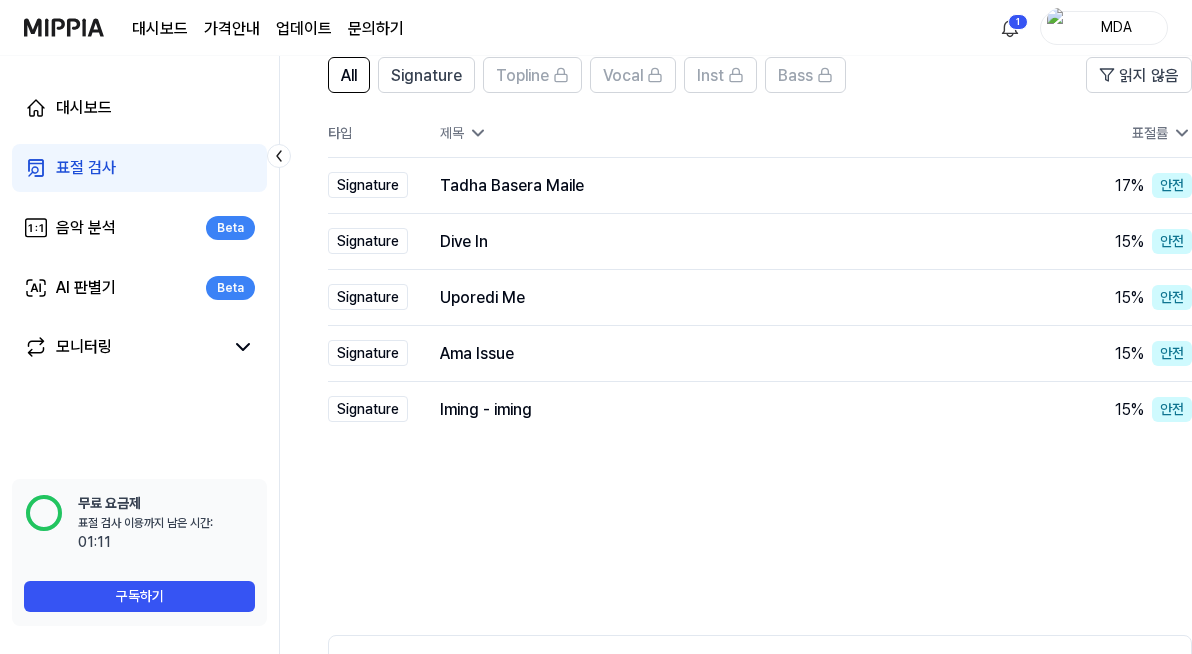 click on "표절 검사" at bounding box center [139, 168] 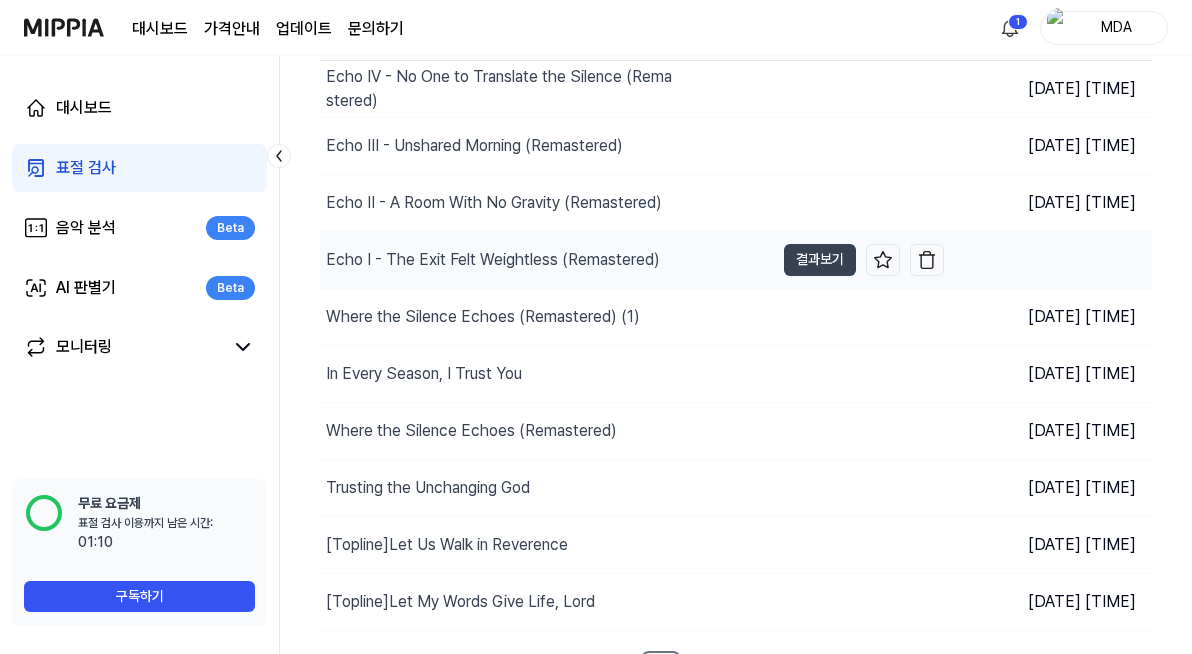 scroll, scrollTop: 221, scrollLeft: 0, axis: vertical 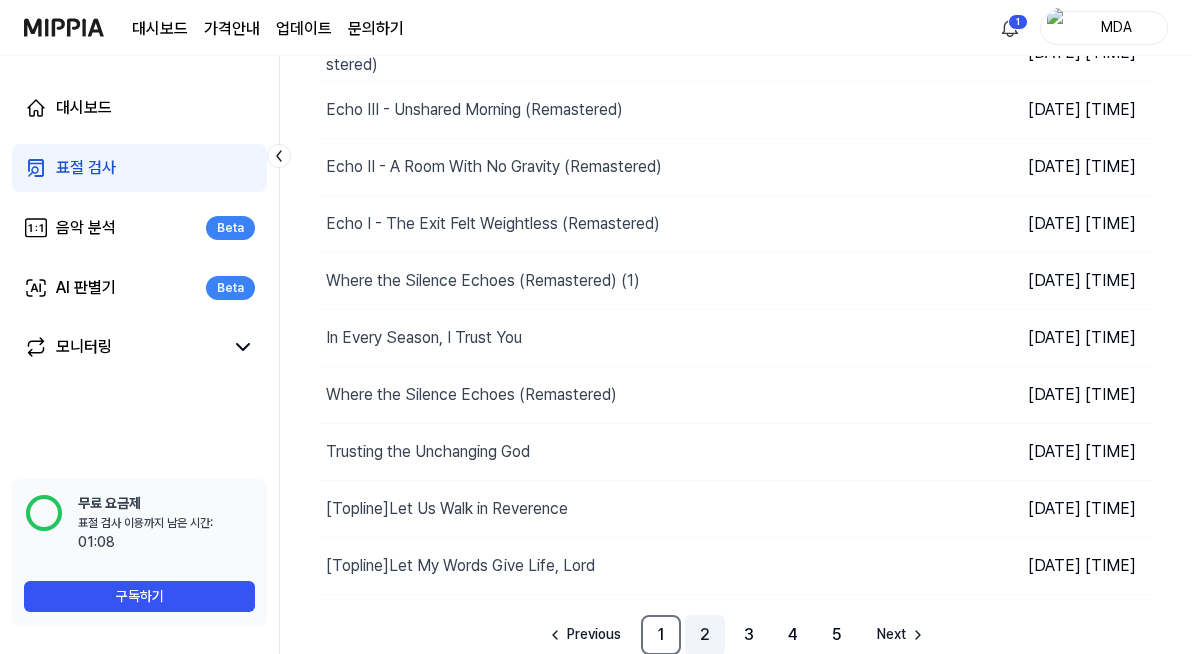 click on "2" at bounding box center (705, 635) 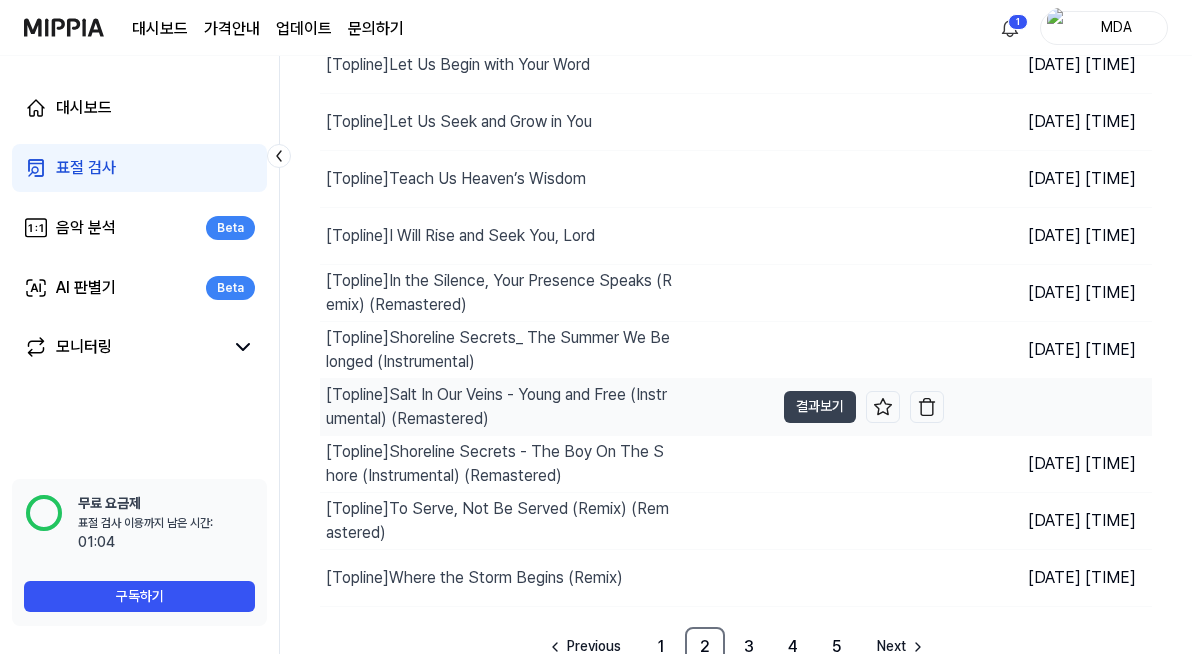 scroll, scrollTop: 221, scrollLeft: 0, axis: vertical 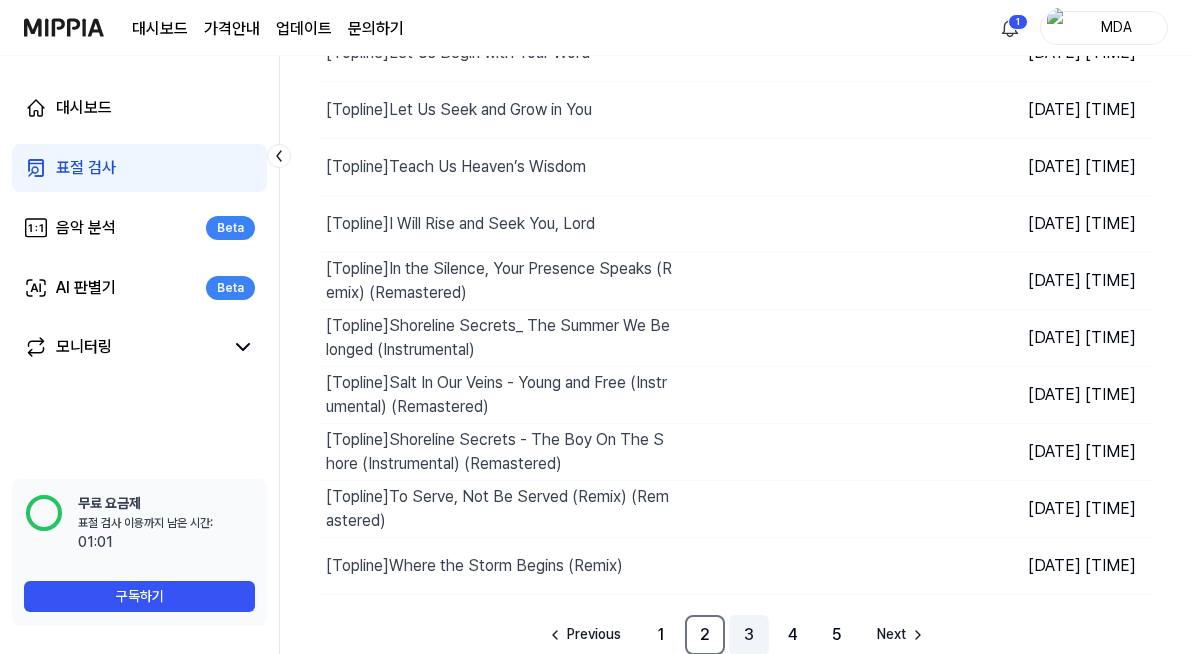 click on "3" at bounding box center (749, 635) 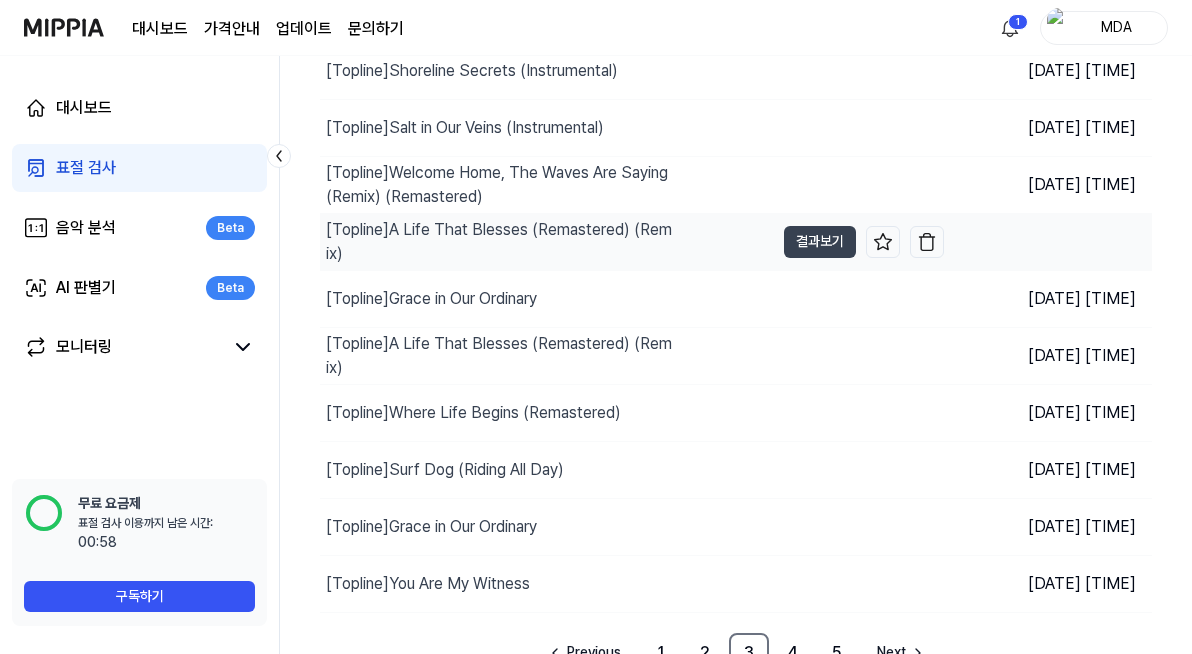 scroll, scrollTop: 221, scrollLeft: 0, axis: vertical 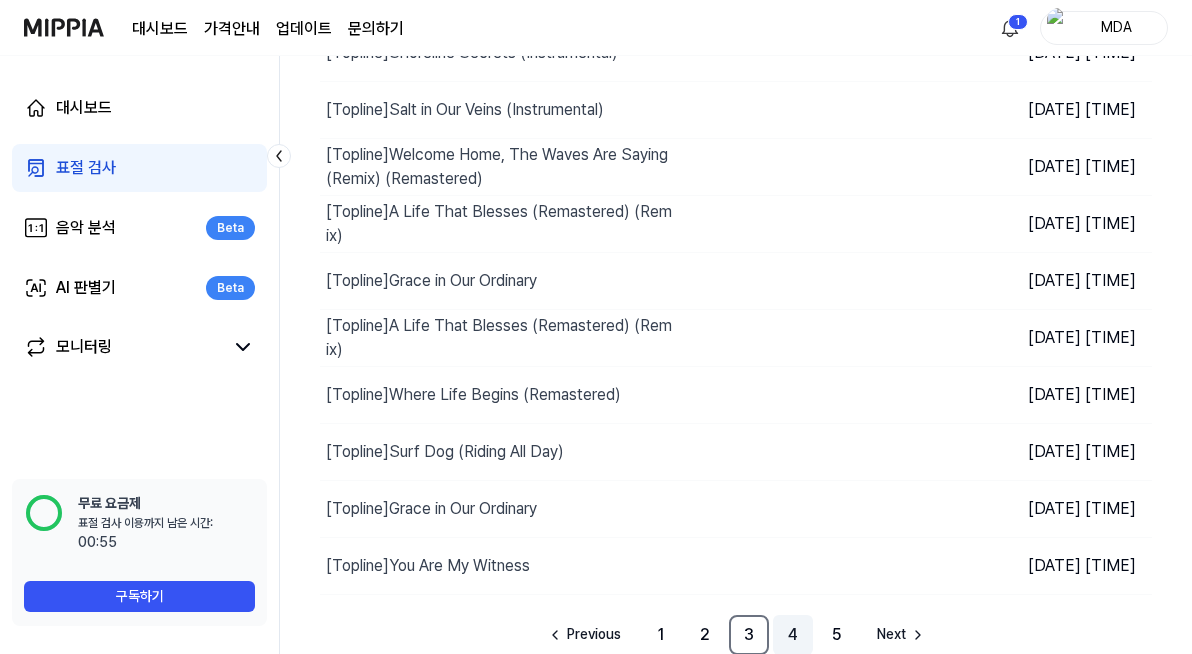 click on "4" at bounding box center [793, 635] 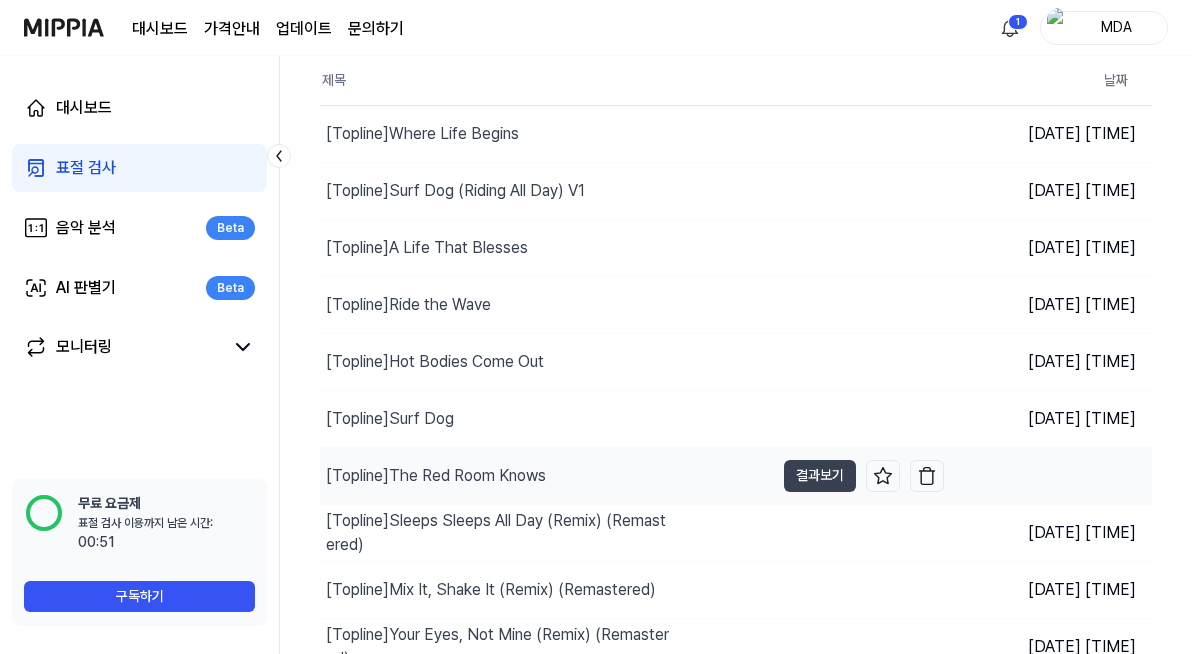 scroll, scrollTop: 221, scrollLeft: 0, axis: vertical 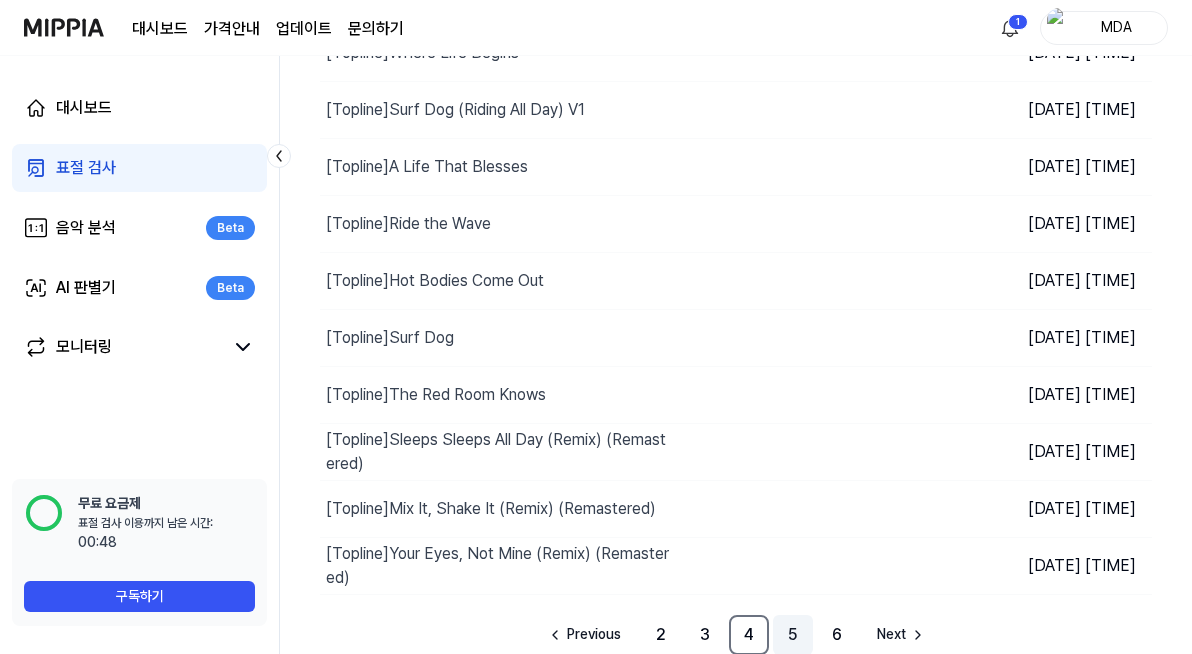 click on "5" at bounding box center (793, 635) 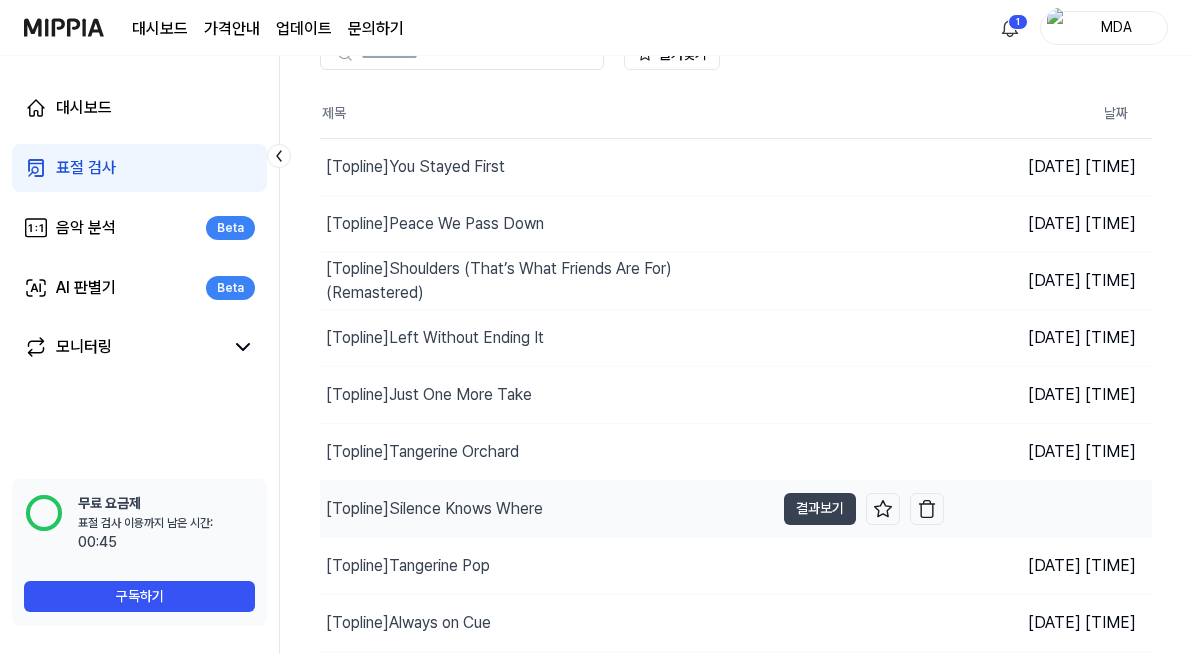 scroll, scrollTop: 221, scrollLeft: 0, axis: vertical 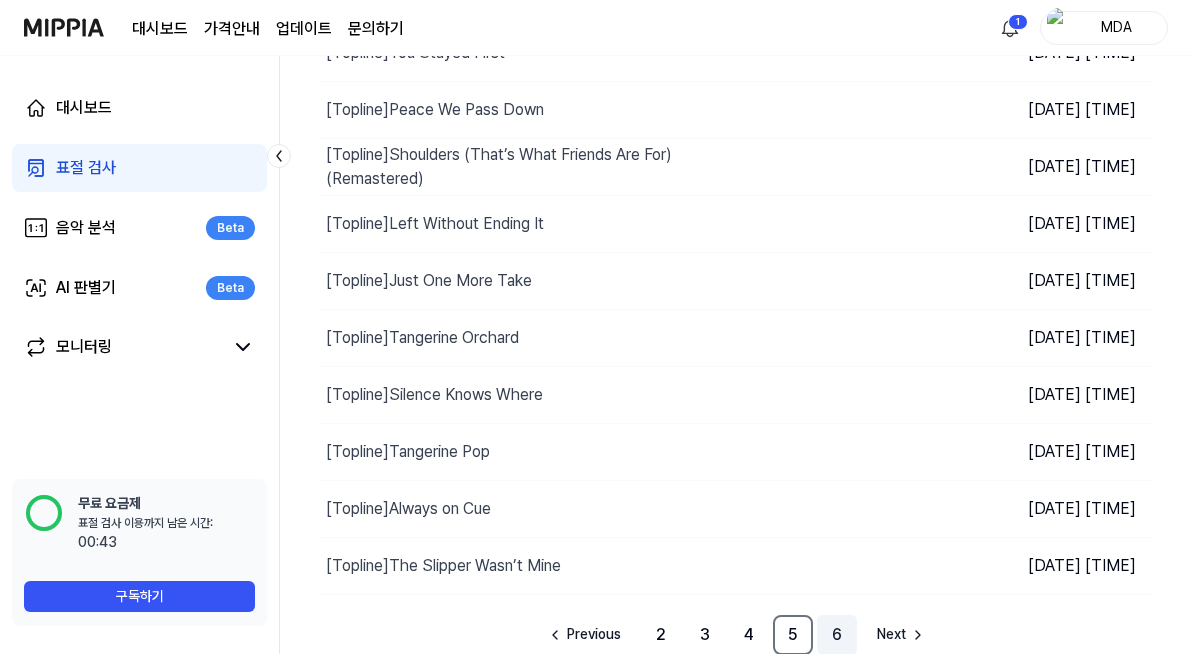 click on "6" at bounding box center (837, 635) 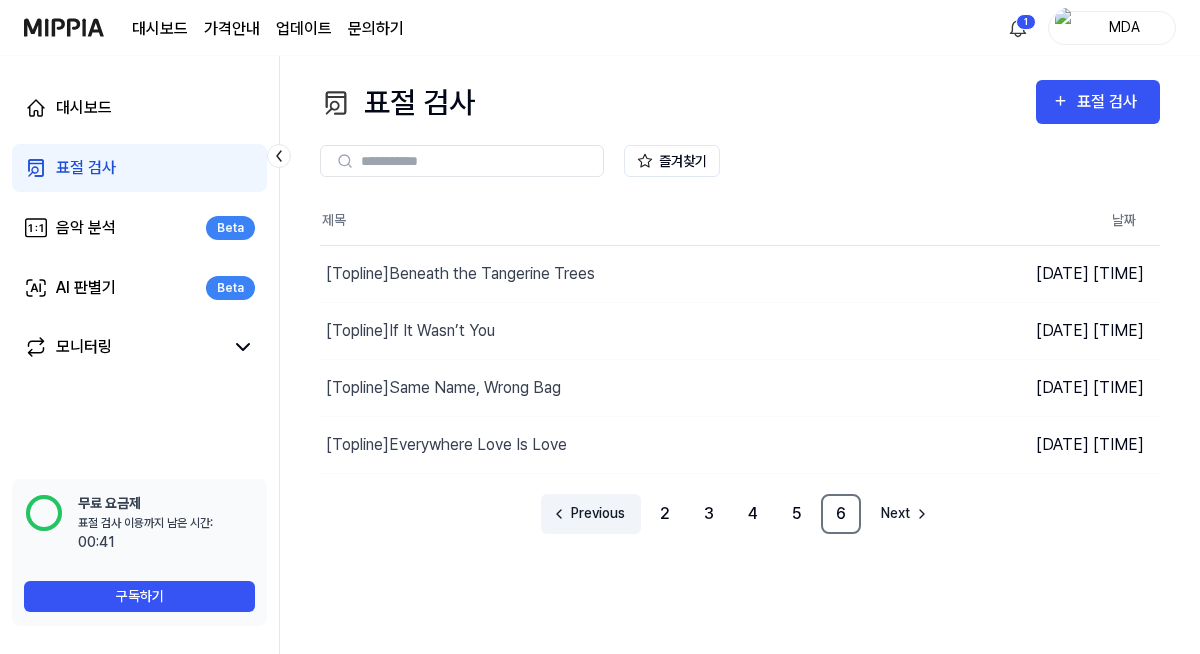 click on "Previous" at bounding box center (598, 513) 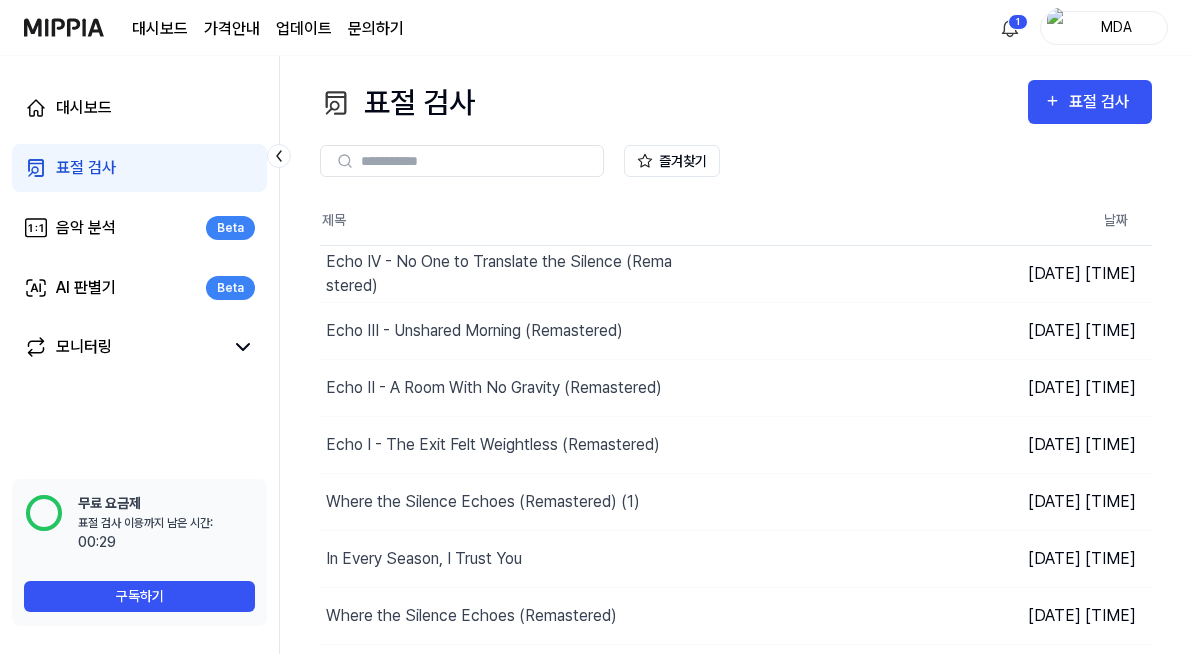 click on "표절 검사" at bounding box center [86, 168] 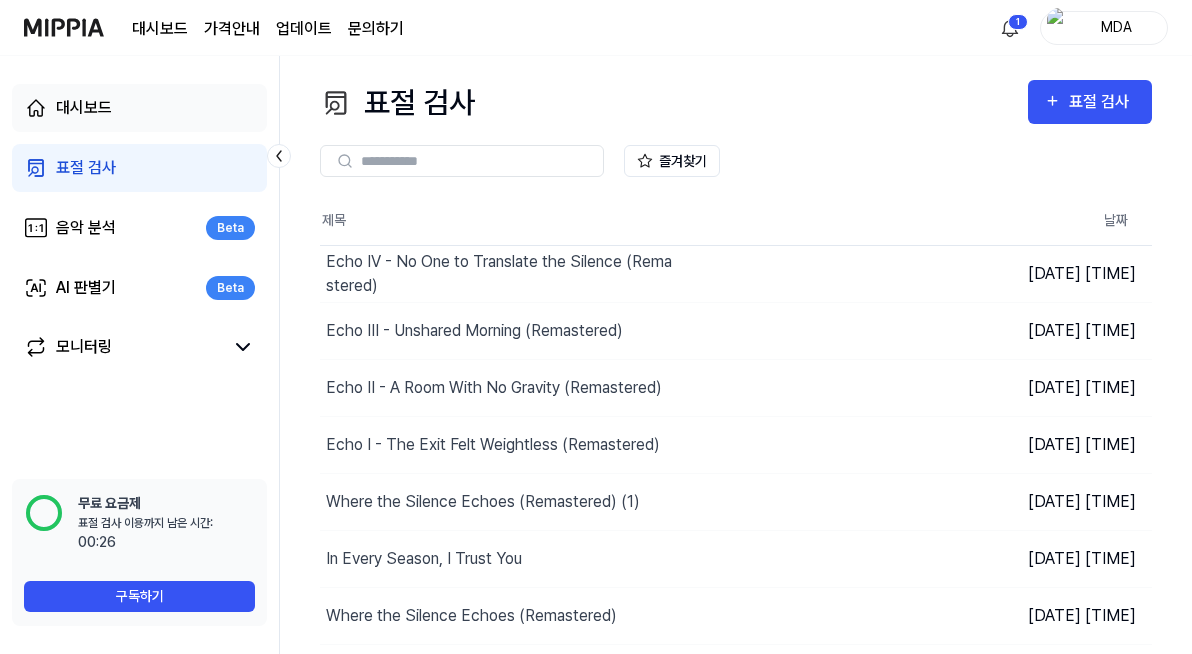 click on "대시보드" at bounding box center (84, 108) 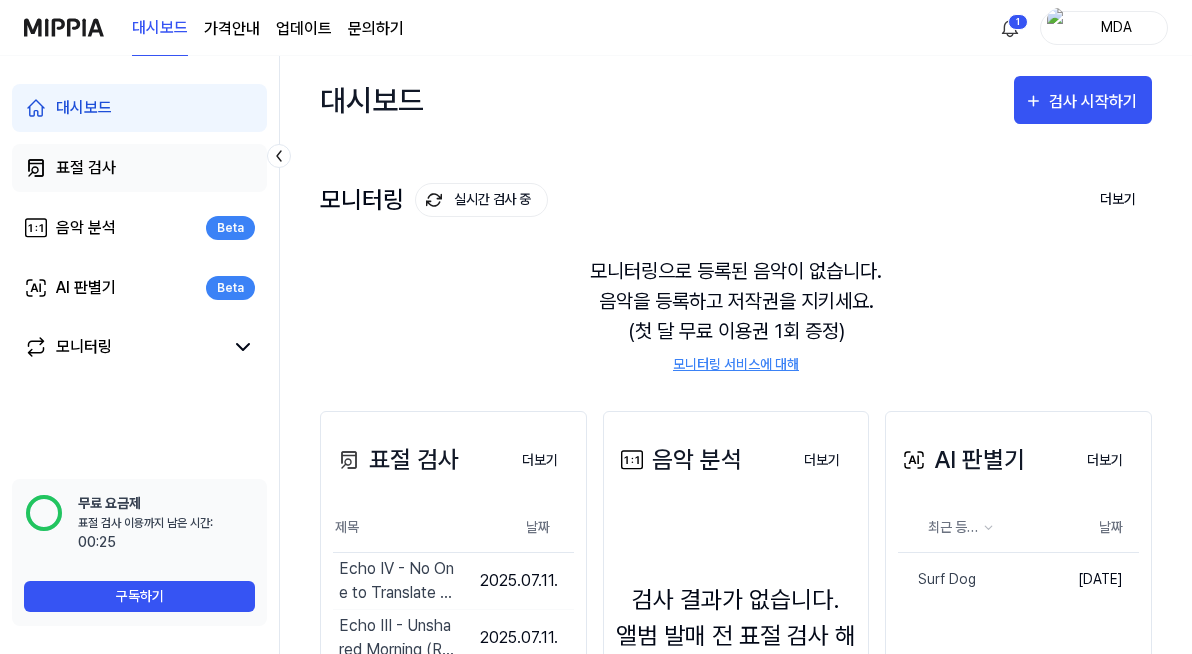 click on "표절 검사" at bounding box center (86, 168) 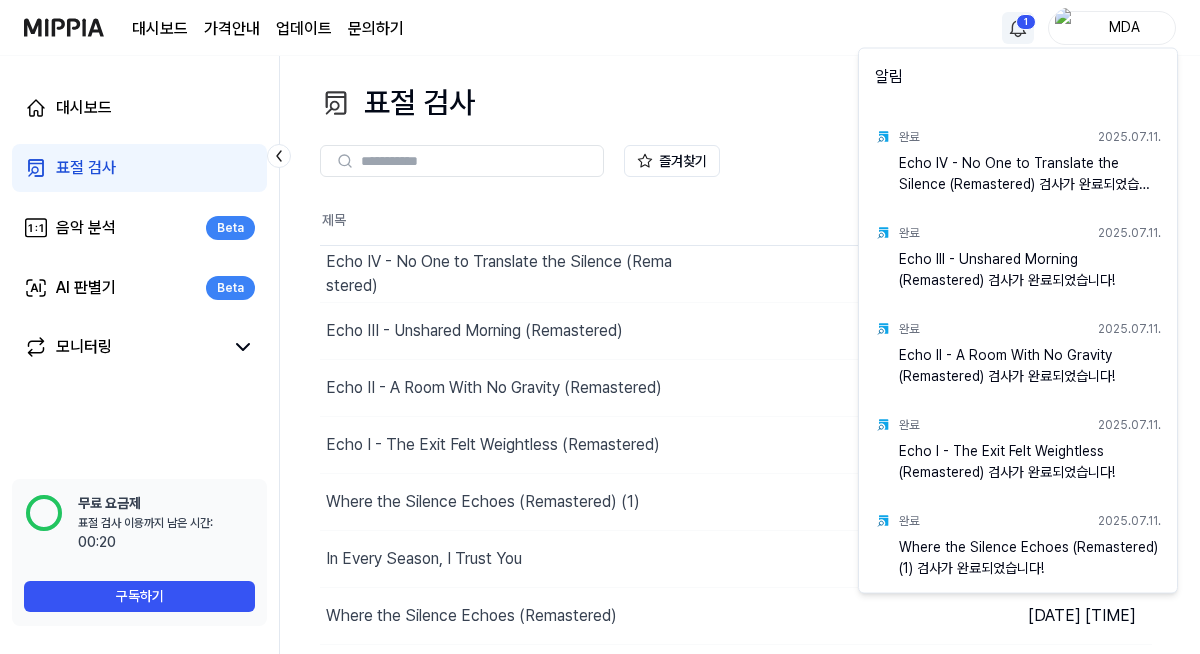 click on "대시보드 가격안내 업데이트 문의하기 1 MDA 대시보드 표절 검사 음악 분석 Beta AI 판별기 Beta 모니터링 📋  설문조사 음원 표절 검사를 사용해보니 어떠셨나요? 여러분의 피드백을 기다리고 있습니다!  설문조사 하러 가기 무료 요금제 표절 검사 이용까지 남은 시간:  이용 가능 시간:      00:20 구독하기 표절 검사 표절 검사 표절 검사 음악 분석 AI 판별기 즐겨찾기 제목 날짜 Echo IV - No One to Translate the Silence (Remastered) 결과보기 [DATE] [TIME] Echo III - Unshared Morning (Remastered) 결과보기 [DATE] [TIME] Echo II - A Room With No Gravity (Remastered) 결과보기 [DATE] [TIME] Echo I - The Exit Felt Weightless (Remastered) 결과보기 [DATE] [TIME] Where the Silence Echoes (Remastered) (1) 결과보기 [DATE] [TIME] In Every Season, I Trust You 결과보기 [DATE] [TIME] Where the Silence Echoes (Remastered) 결과보기 1" at bounding box center [600, 327] 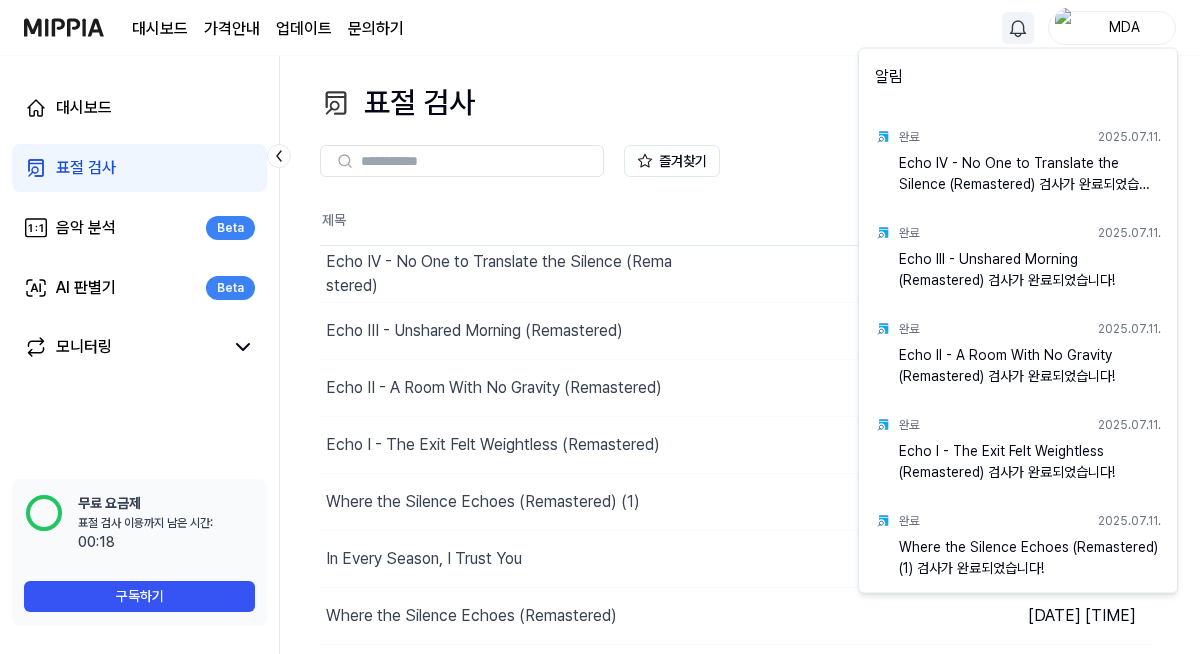 click on "대시보드 가격안내 업데이트 문의하기 1 MDA 대시보드 표절 검사 음악 분석 Beta AI 판별기 Beta 모니터링 📋  설문조사 음원 표절 검사를 사용해보니 어떠셨나요? 여러분의 피드백을 기다리고 있습니다!  설문조사 하러 가기 무료 요금제 표절 검사 이용까지 남은 시간:  이용 가능 시간:      00:18 구독하기 표절 검사 표절 검사 표절 검사 음악 분석 AI 판별기 즐겨찾기 제목 날짜 Echo IV - No One to Translate the Silence (Remastered) 결과보기 [DATE] [TIME] Echo III - Unshared Morning (Remastered) 결과보기 [DATE] [TIME] Echo II - A Room With No Gravity (Remastered) 결과보기 [DATE] [TIME] Echo I - The Exit Felt Weightless (Remastered) 결과보기 [DATE] [TIME] Where the Silence Echoes (Remastered) (1) 결과보기 [DATE] [TIME] In Every Season, I Trust You 결과보기 [DATE] [TIME] Where the Silence Echoes (Remastered) 결과보기 1" at bounding box center [600, 327] 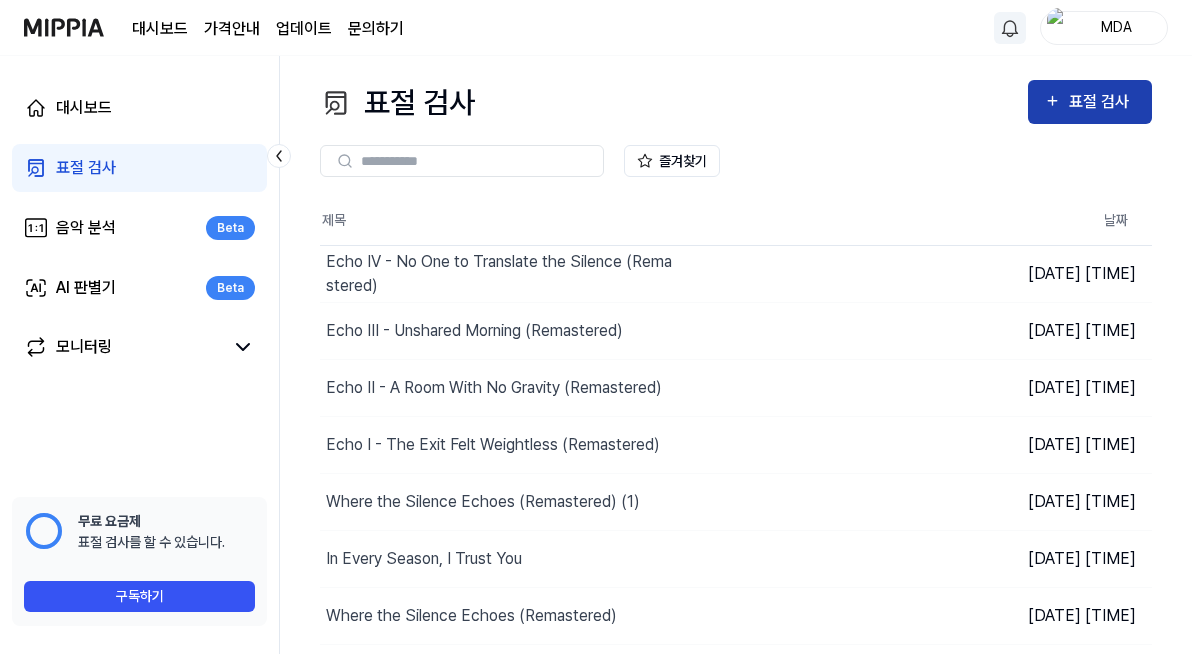 click on "표절 검사" at bounding box center [1102, 102] 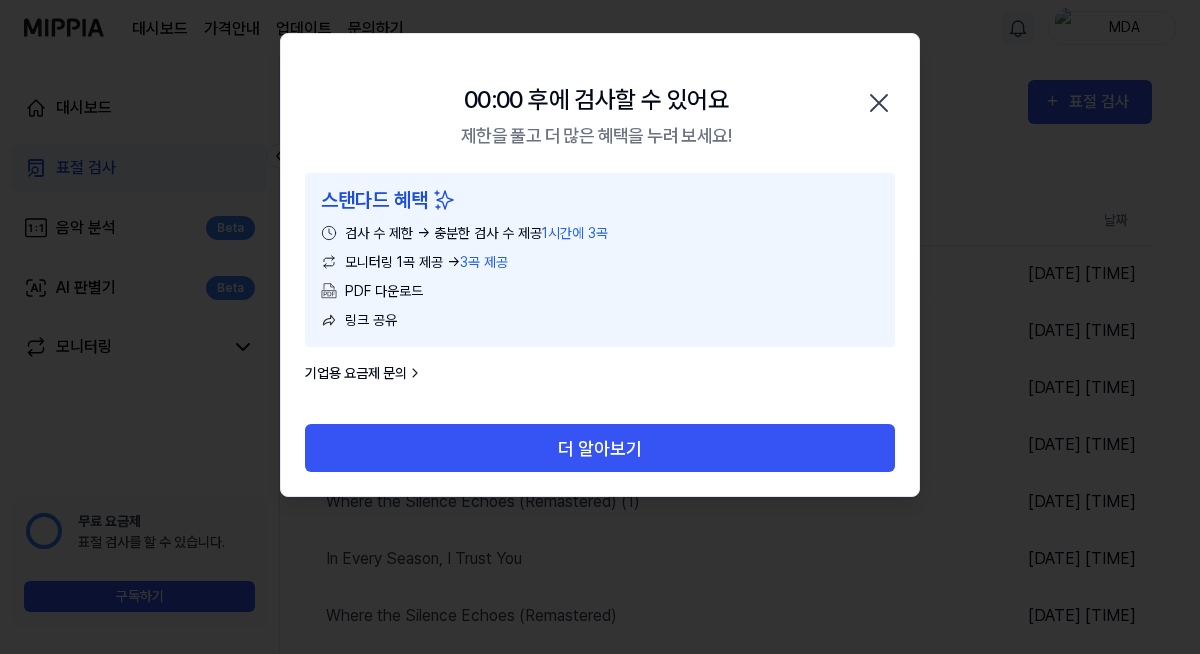 click 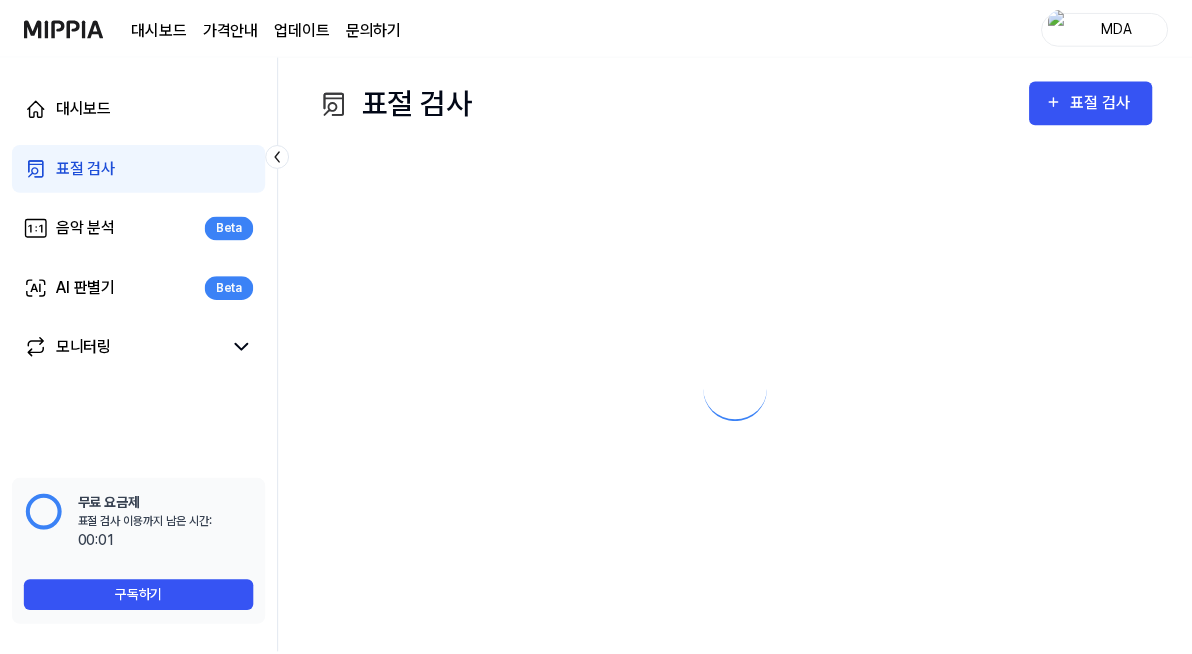 scroll, scrollTop: 0, scrollLeft: 0, axis: both 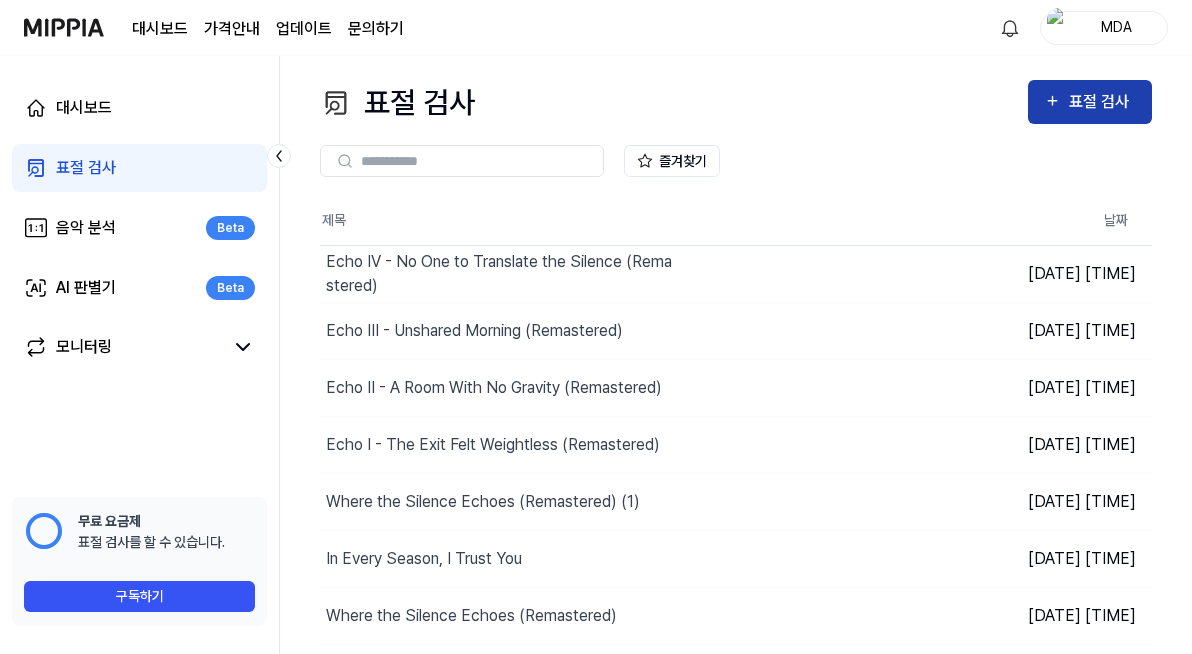 click on "표절 검사" at bounding box center (1102, 102) 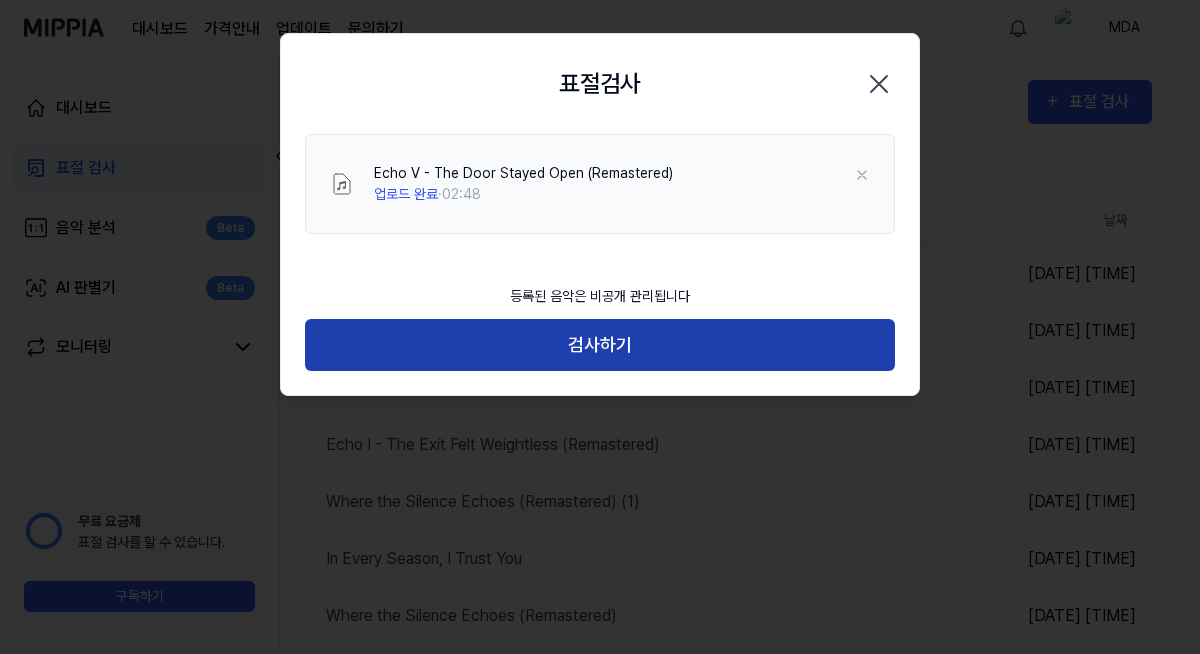 click on "검사하기" at bounding box center [600, 345] 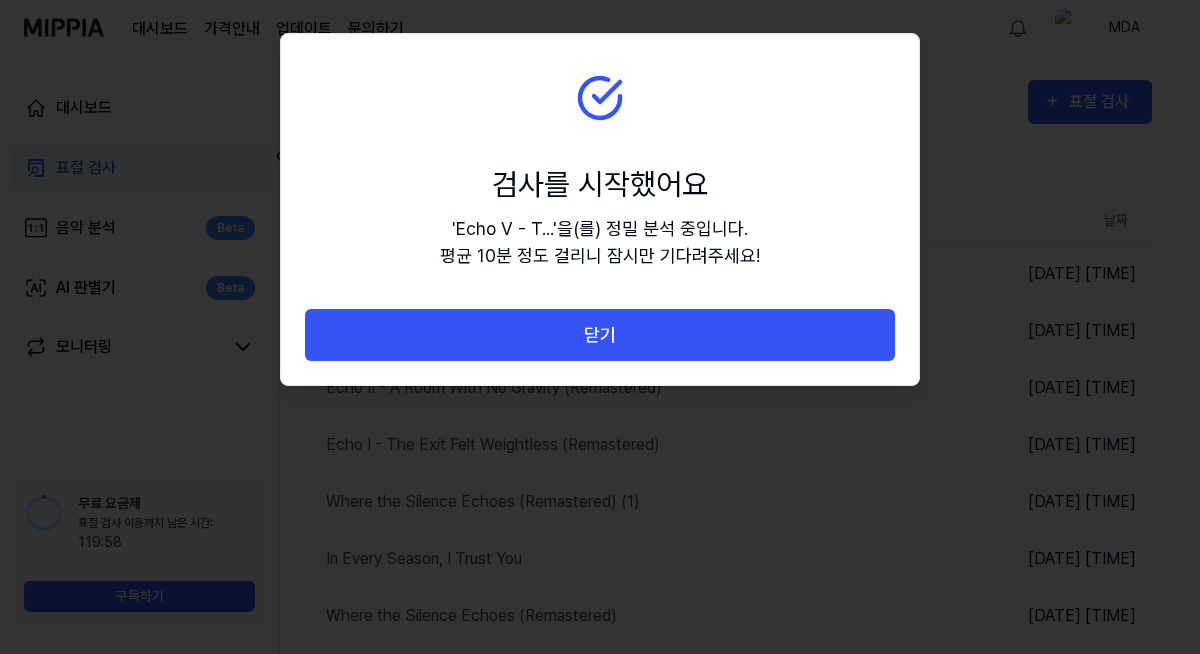 click on "닫기" at bounding box center (600, 335) 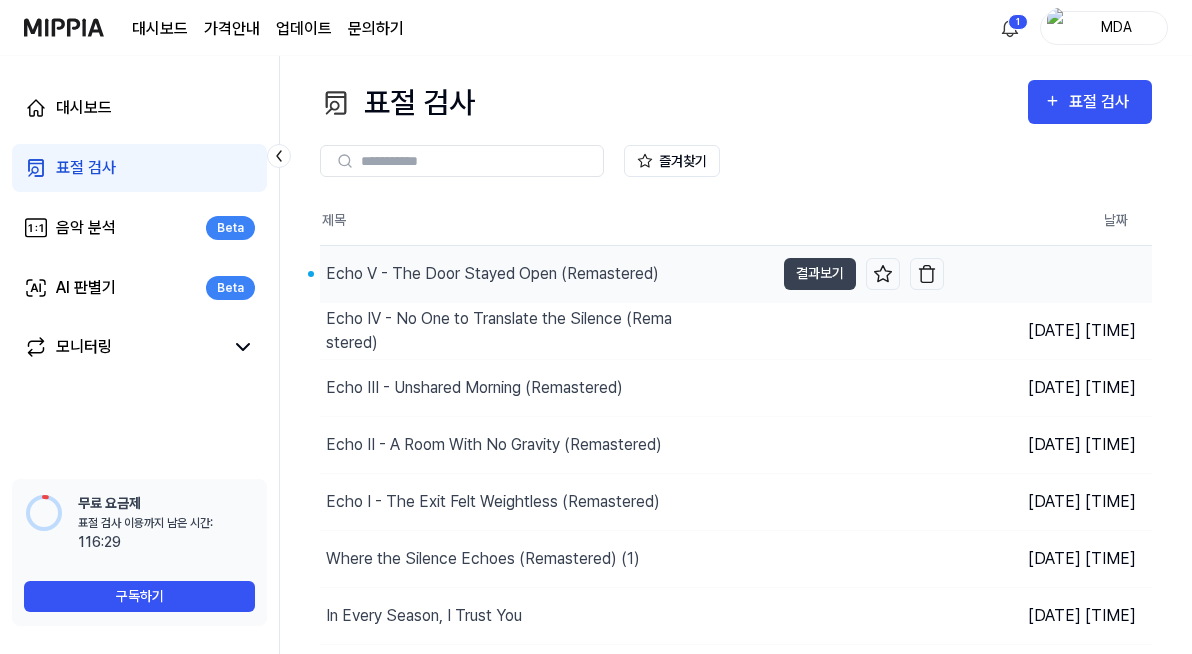 click on "Echo V - The Door Stayed Open (Remastered)" at bounding box center [492, 274] 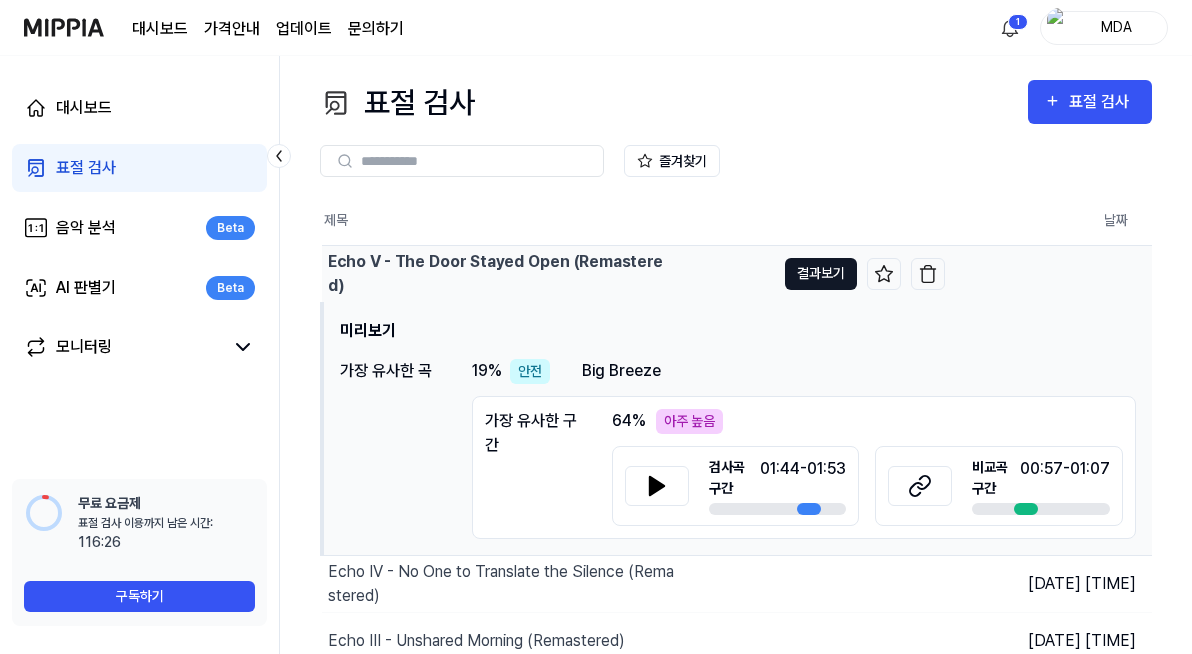 click on "결과보기" at bounding box center (821, 274) 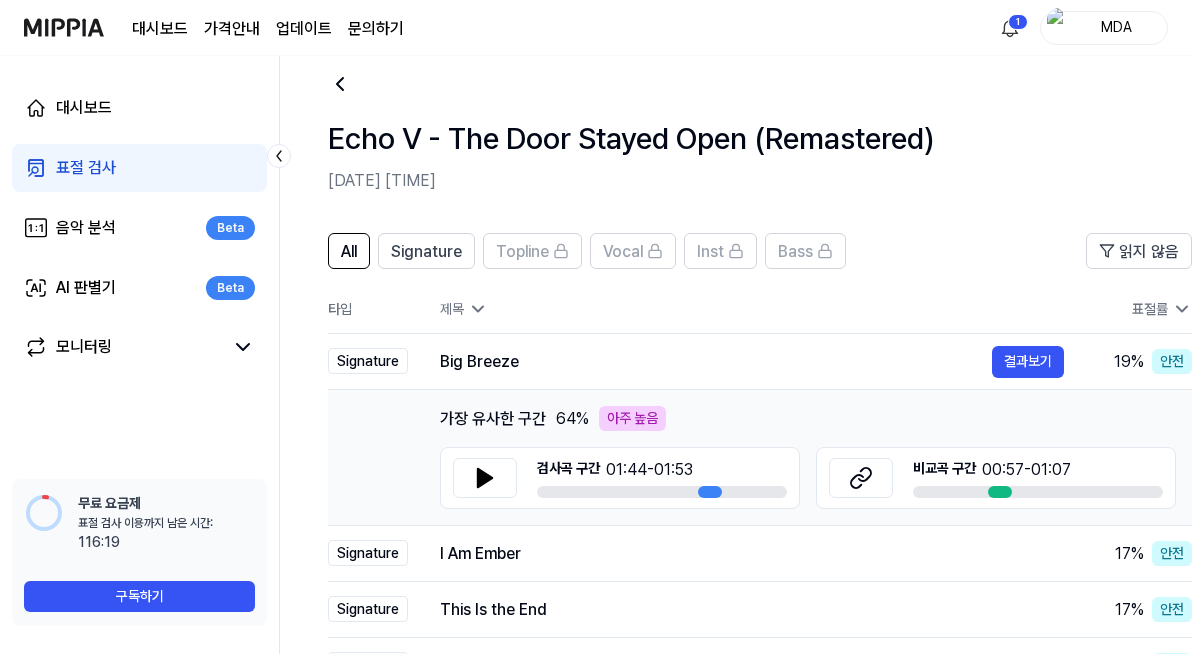 scroll, scrollTop: 0, scrollLeft: 0, axis: both 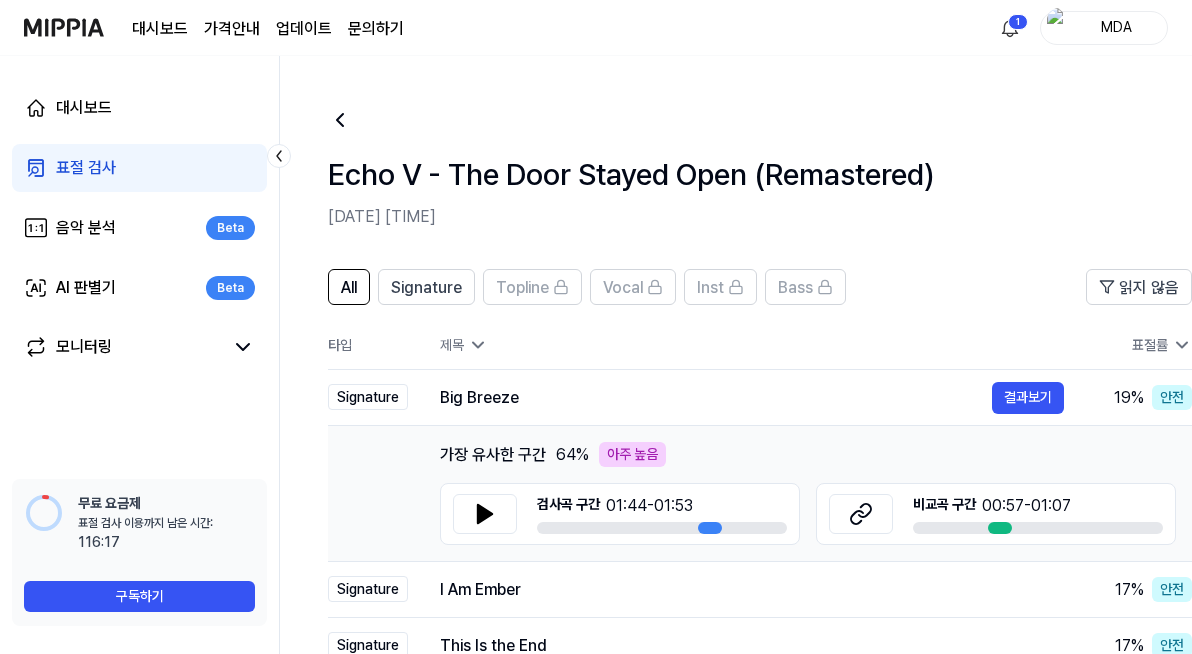 click 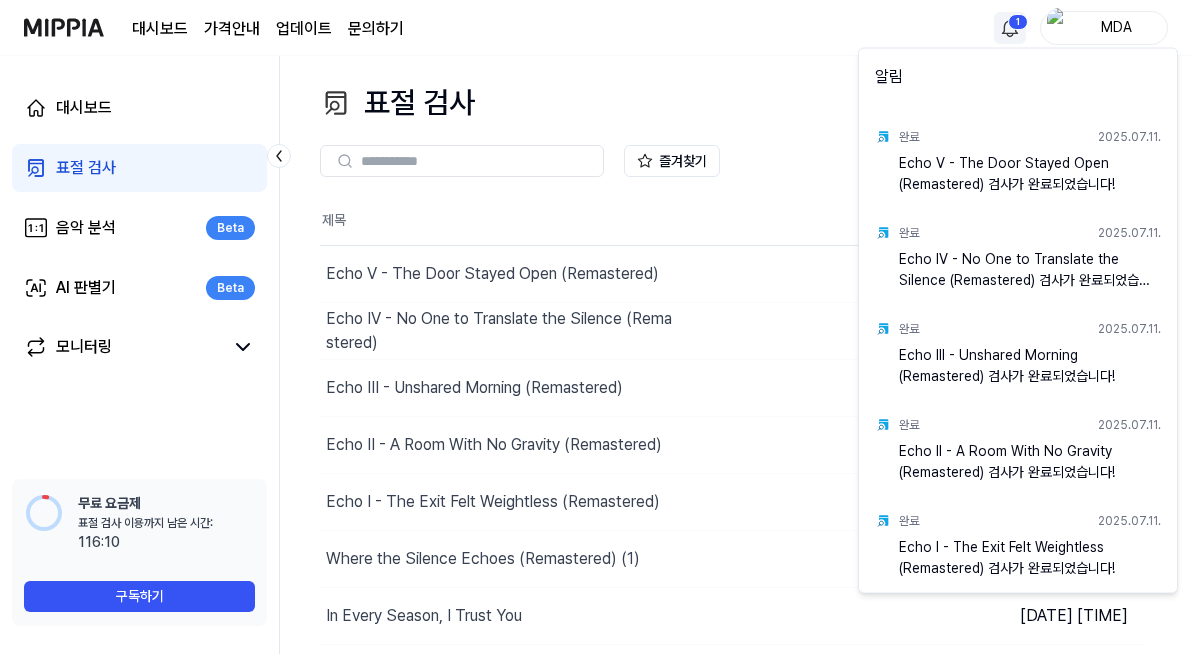 click on "대시보드 가격안내 업데이트 문의하기 1 MDA 대시보드 표절 검사 음악 분석 Beta AI 판별기 Beta 모니터링 📋  설문조사 음원 표절 검사를 사용해보니 어떠셨나요? 여러분의 피드백을 기다리고 있습니다!  설문조사 하러 가기 무료 요금제 표절 검사 이용까지 남은 시간:  이용 가능 시간:      116:10 구독하기 표절 검사 표절 검사 표절 검사 음악 분석 AI 판별기 즐겨찾기 제목 날짜 Echo V - The Door Stayed Open (Remastered) 결과보기 2025.07.11 오후 8:57 Echo IV - No One to Translate the Silence (Remastered) 결과보기 2025.07.11 오후 6:56 Echo III - Unshared Morning (Remastered) 결과보기 2025.07.11 오후 4:55 Echo II - A Room With No Gravity (Remastered) 결과보기 2025.07.11 오후 2:54 Echo I - The Exit Felt Weightless (Remastered) 결과보기 2025.07.11 오후 12:53 Where the Silence Echoes (Remastered) (1) 결과보기 2025.07.11 오전 10:50 In Every Season, I Trust You Previous" at bounding box center [596, 327] 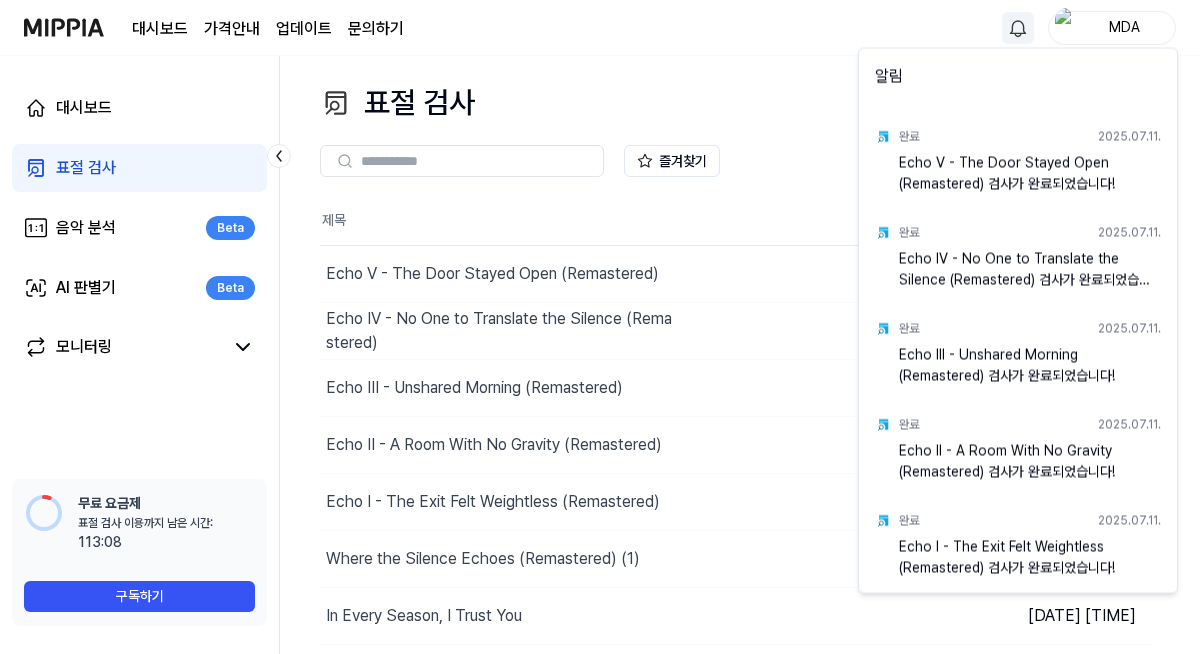 click on "대시보드 가격안내 업데이트 문의하기 MDA 대시보드 표절 검사 음악 분석 Beta AI 판별기 Beta 모니터링 📋  설문조사 음원 표절 검사를 사용해보니 어떠셨나요? 여러분의 피드백을 기다리고 있습니다!  설문조사 하러 가기 무료 요금제 표절 검사 이용까지 남은 시간:  이용 가능 시간:      113:08 구독하기 표절 검사 표절 검사 표절 검사 음악 분석 AI 판별기 즐겨찾기 제목 날짜 Echo V - The Door Stayed Open (Remastered) 결과보기 2025.07.11 오후 8:57 Echo IV - No One to Translate the Silence (Remastered) 결과보기 2025.07.11 오후 6:56 Echo III - Unshared Morning (Remastered) 결과보기 2025.07.11 오후 4:55 Echo II - A Room With No Gravity (Remastered) 결과보기 2025.07.11 오후 2:54 Echo I - The Exit Felt Weightless (Remastered) 결과보기 2025.07.11 오후 12:53 Where the Silence Echoes (Remastered) (1) 결과보기 2025.07.11 오전 10:50 In Every Season, I Trust You [Topline]" at bounding box center [600, 327] 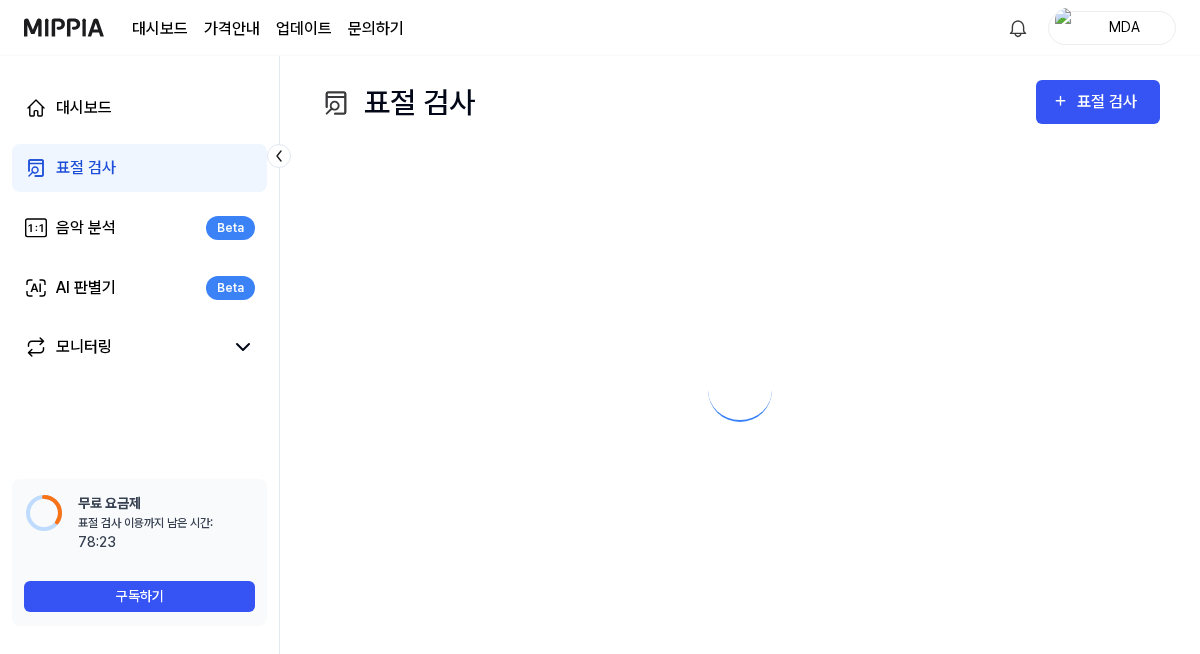 scroll, scrollTop: 0, scrollLeft: 0, axis: both 